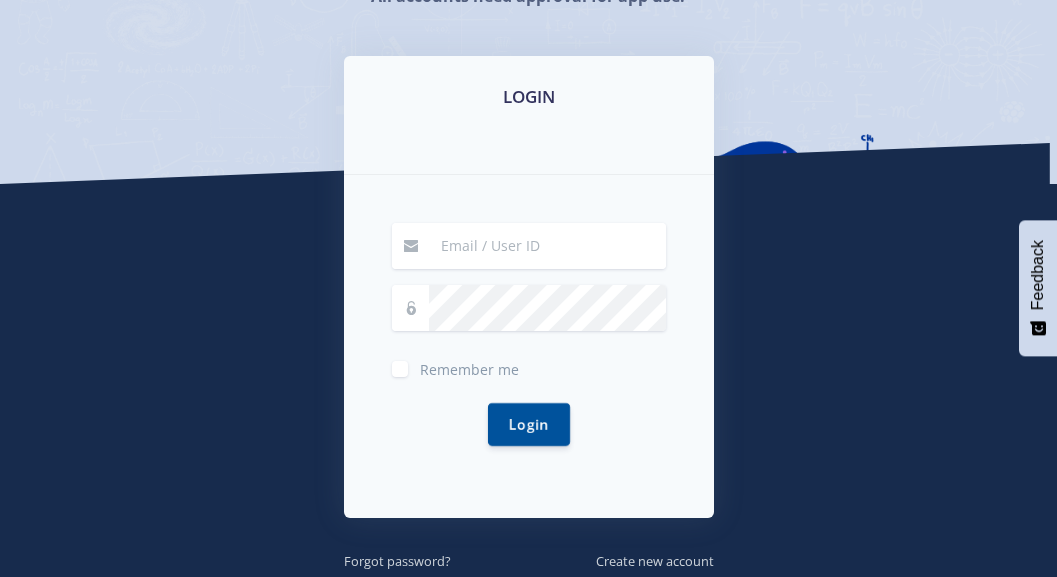 scroll, scrollTop: 300, scrollLeft: 0, axis: vertical 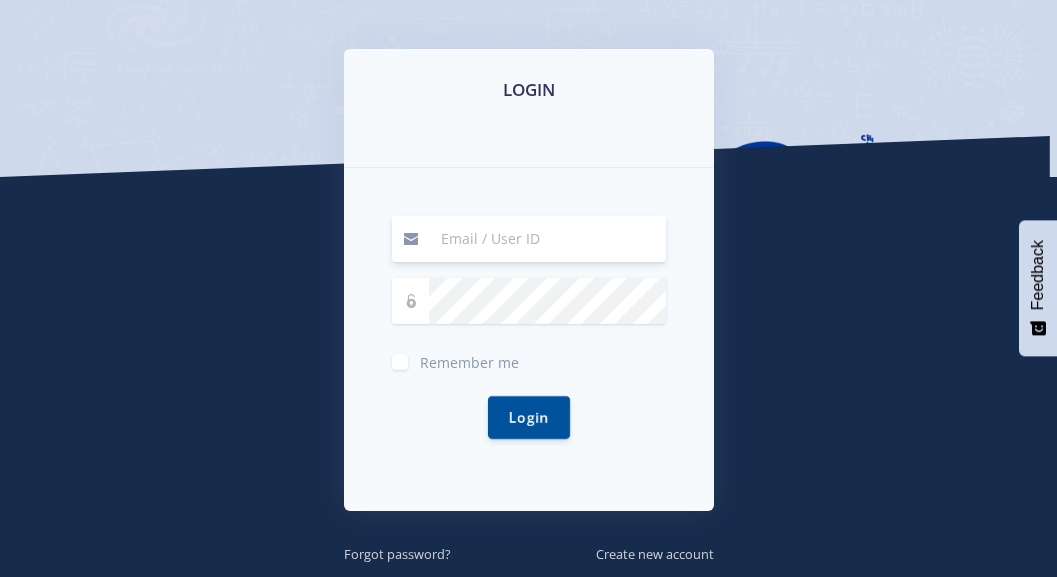 click at bounding box center [547, 239] 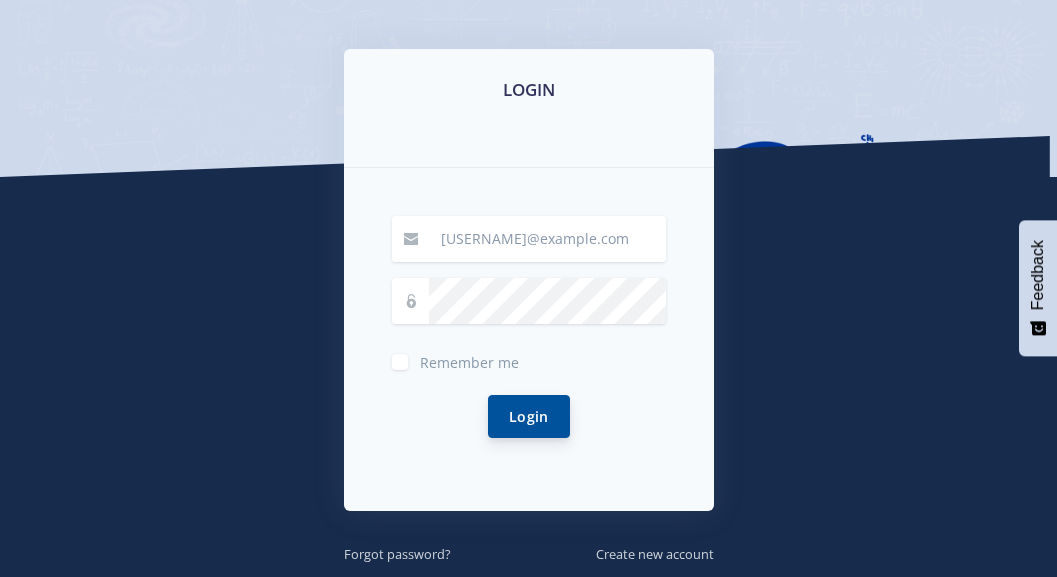 click on "Login" at bounding box center (529, 416) 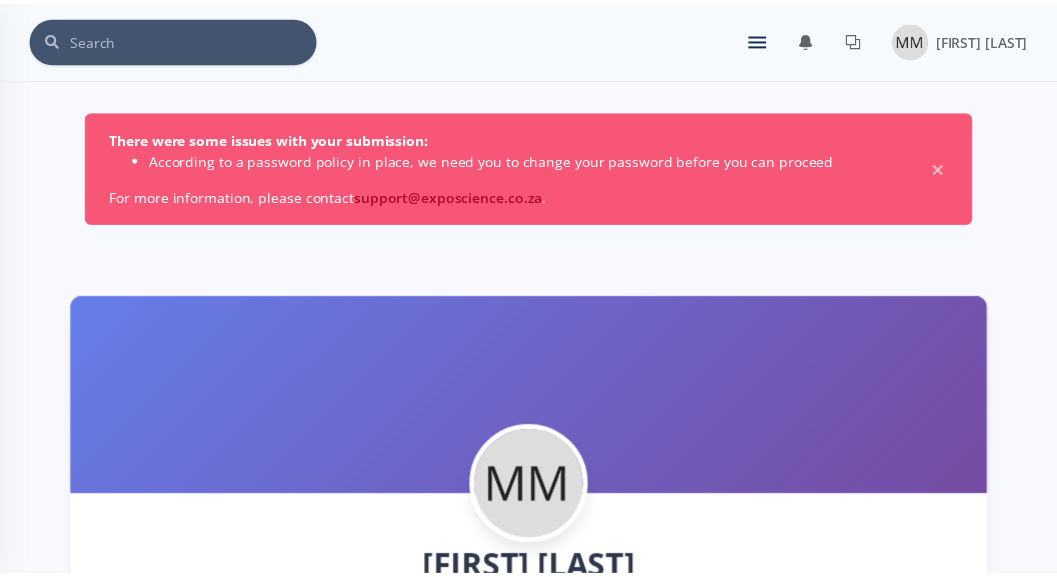 scroll, scrollTop: 0, scrollLeft: 0, axis: both 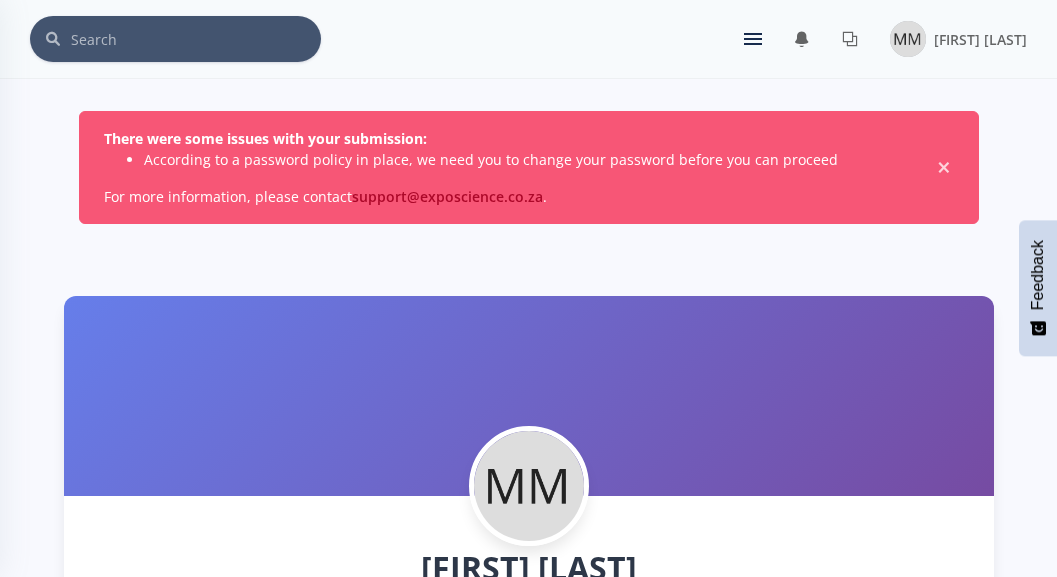 click on "×" at bounding box center [944, 168] 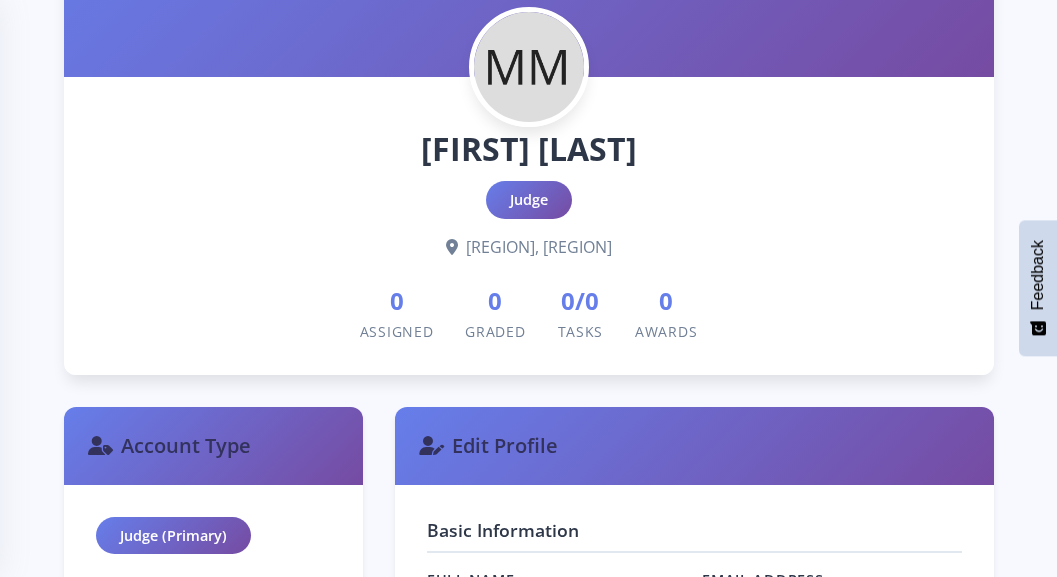 scroll, scrollTop: 300, scrollLeft: 0, axis: vertical 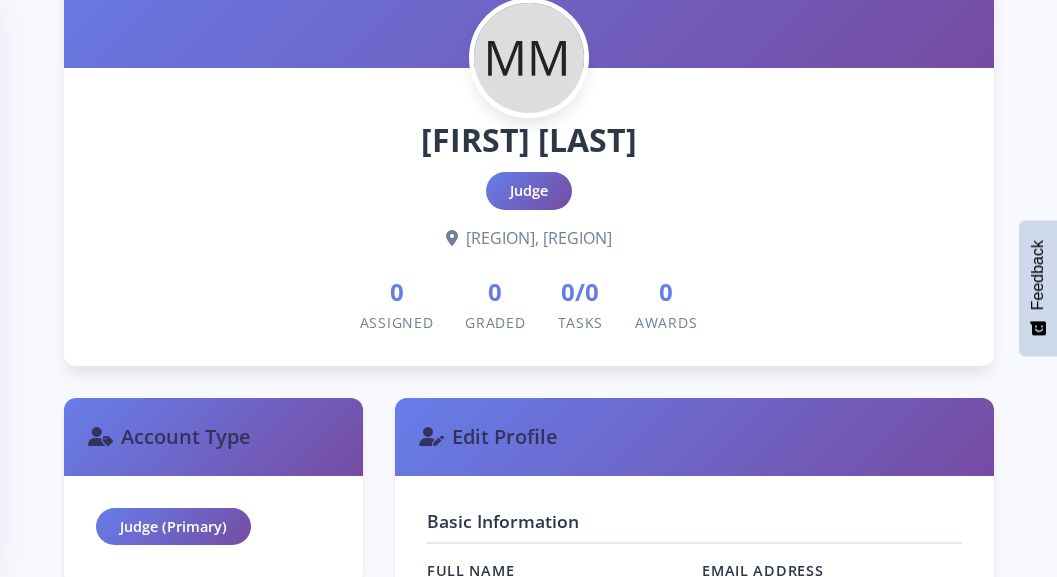 click on "Judge" at bounding box center (529, 191) 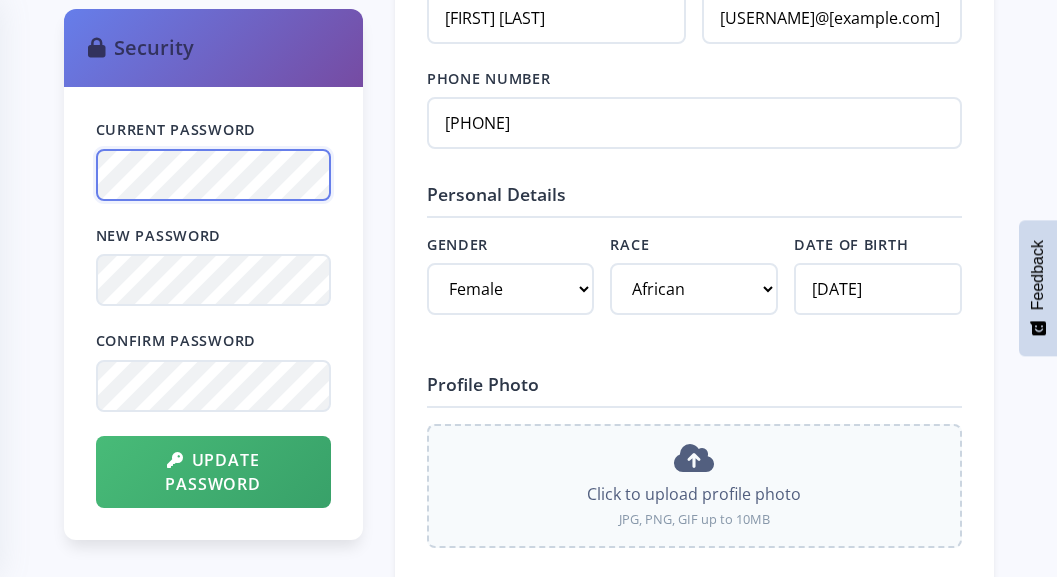 scroll, scrollTop: 900, scrollLeft: 0, axis: vertical 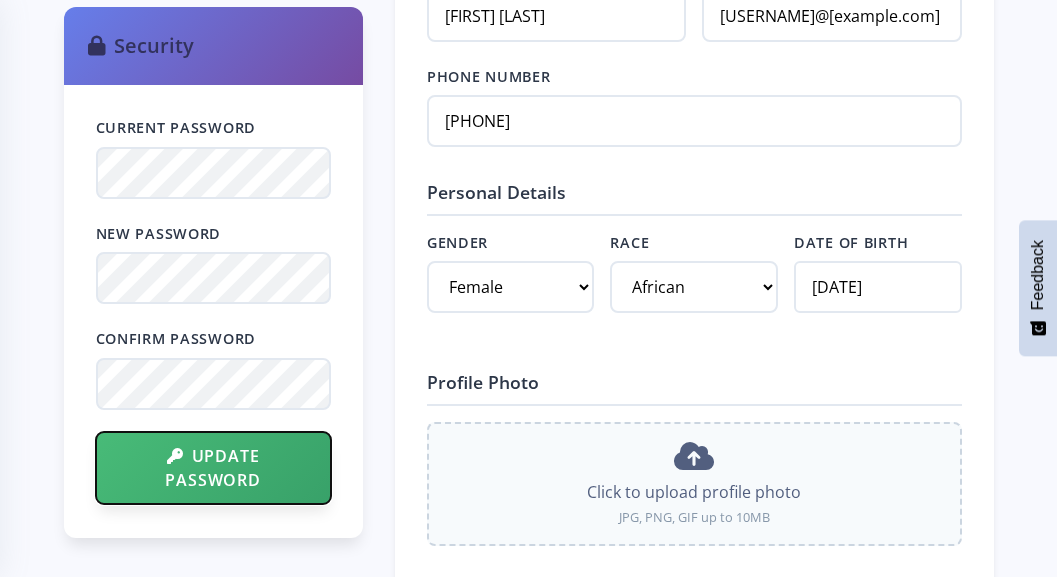 click on "Update Password" at bounding box center [213, 468] 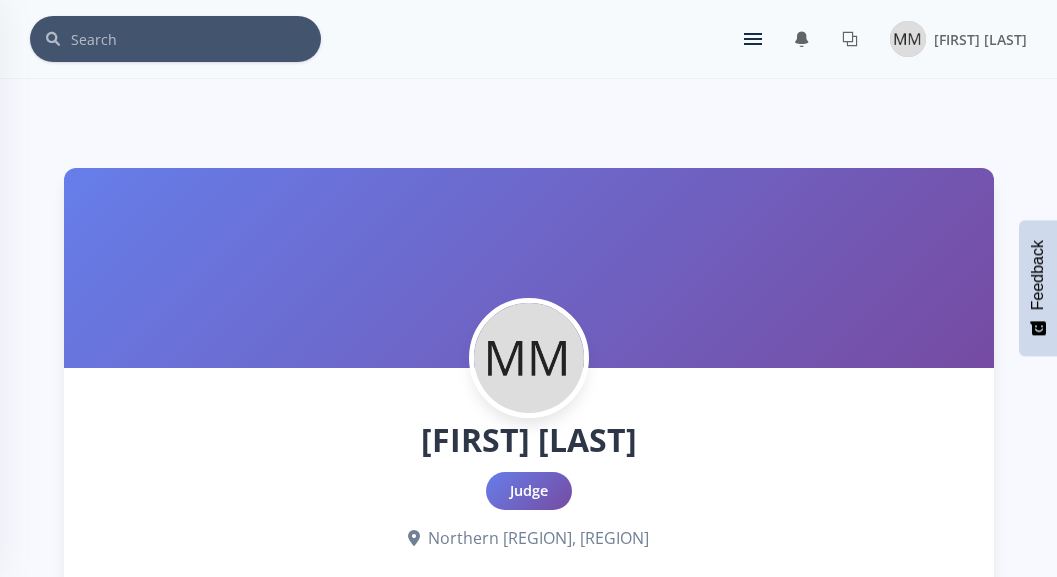 scroll, scrollTop: 0, scrollLeft: 0, axis: both 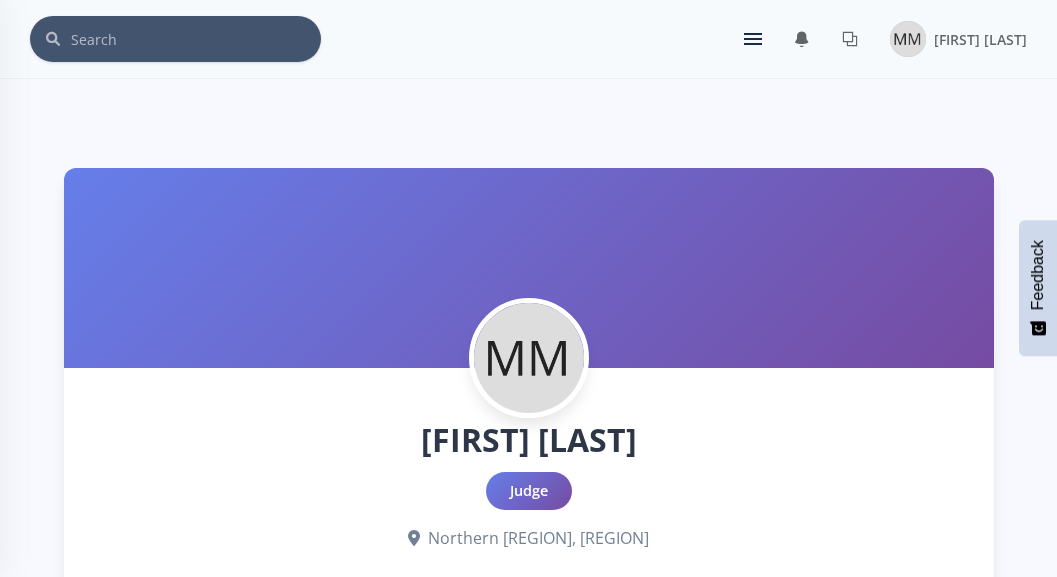 click on "Judge" at bounding box center [529, 491] 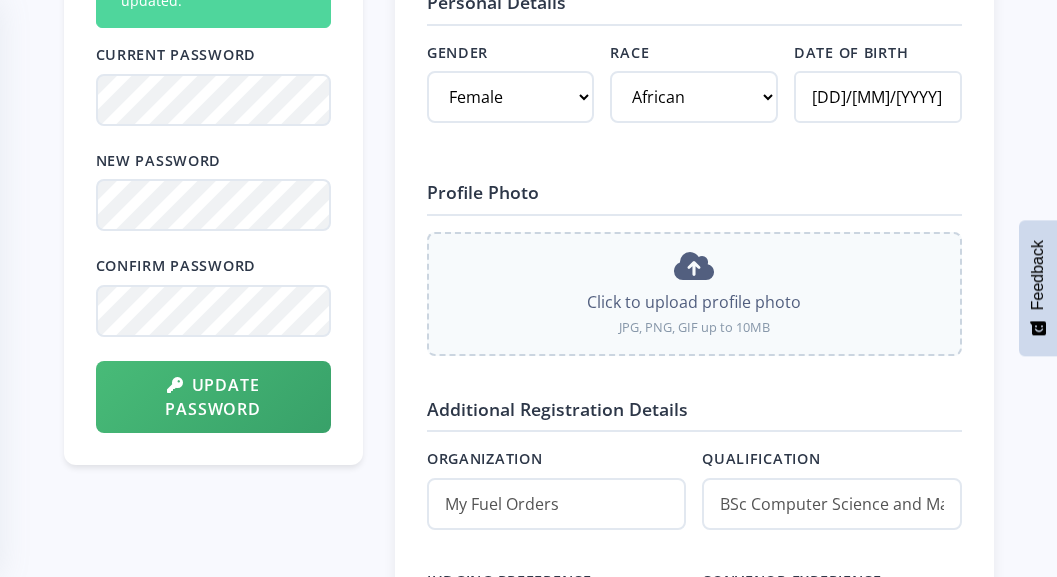 scroll, scrollTop: 1100, scrollLeft: 0, axis: vertical 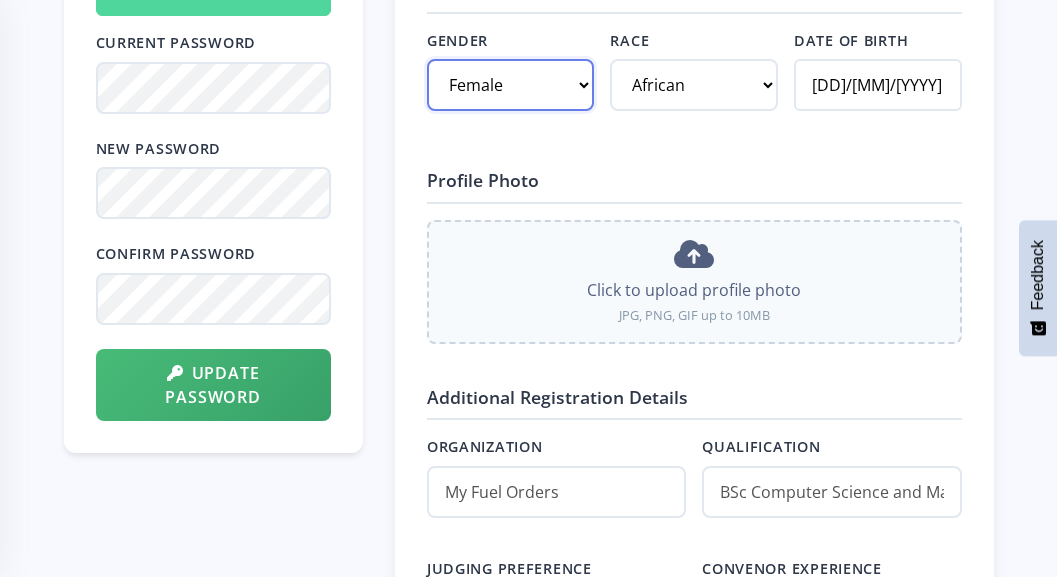 click on "Select gender
Female
Male" at bounding box center [511, 85] 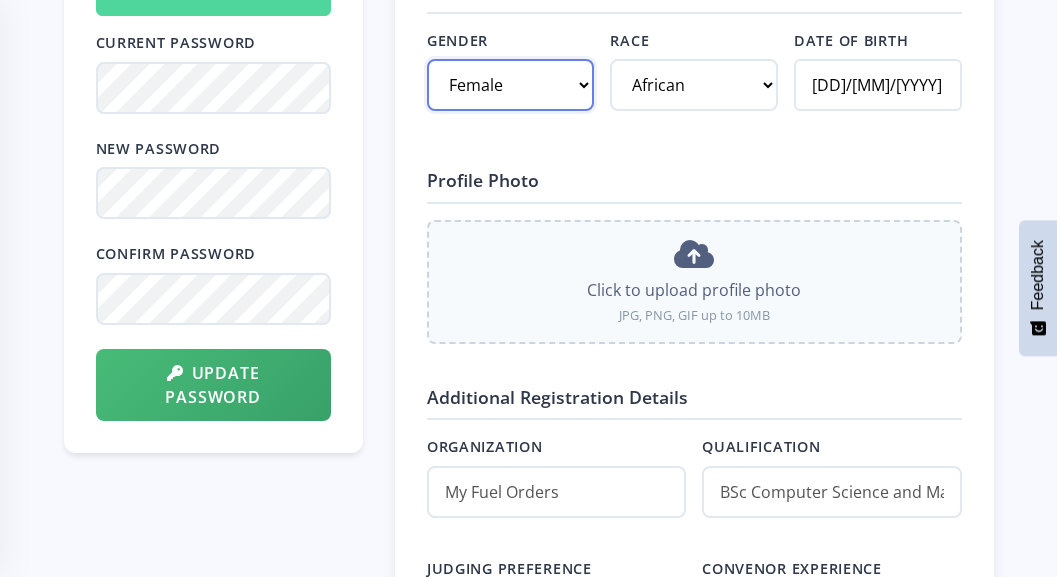click on "Select gender
Female
Male" at bounding box center [511, 85] 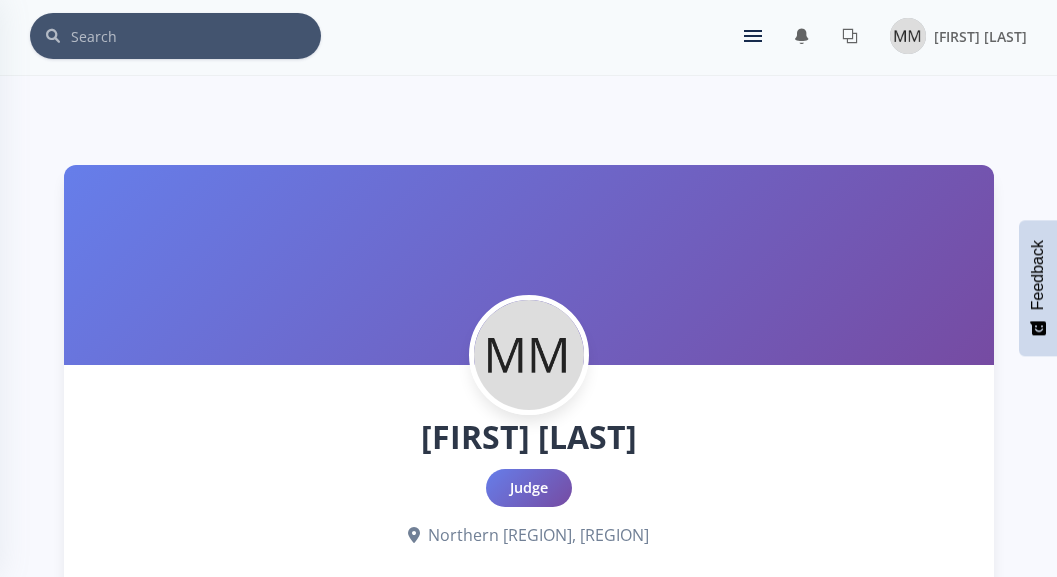 scroll, scrollTop: 0, scrollLeft: 0, axis: both 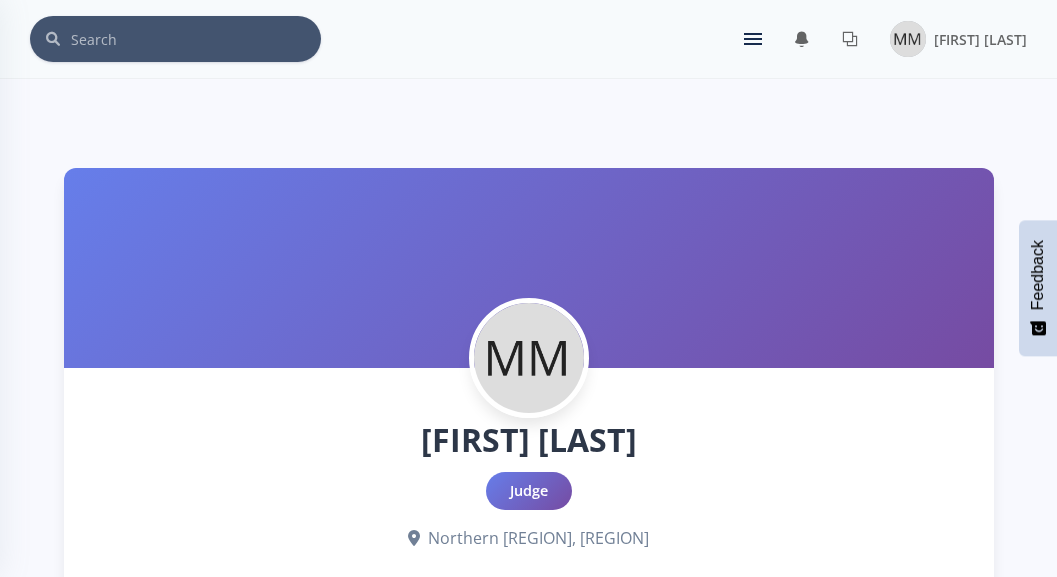 click at bounding box center (753, 39) 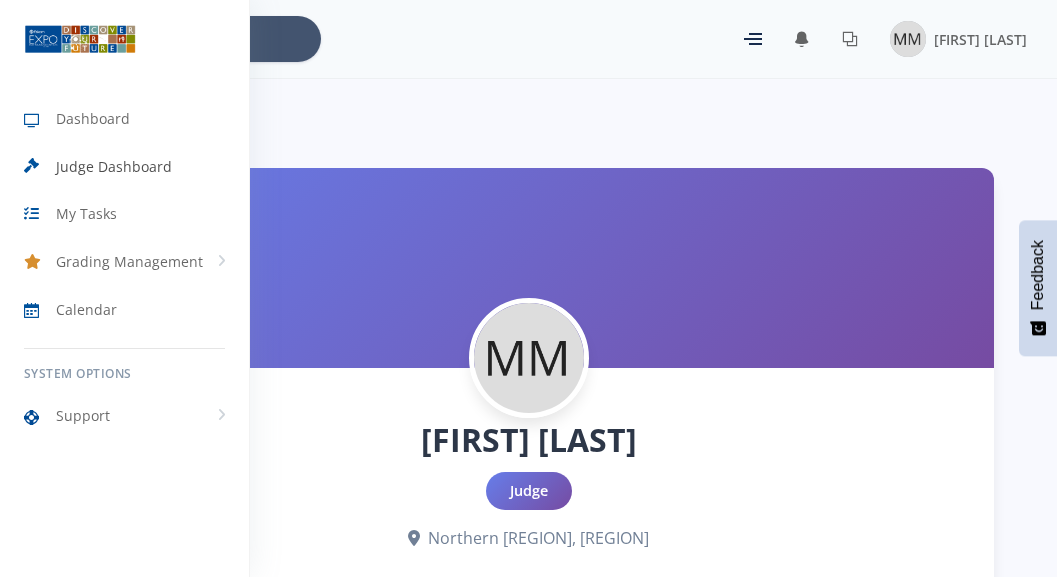 click on "Judge Dashboard" at bounding box center (114, 166) 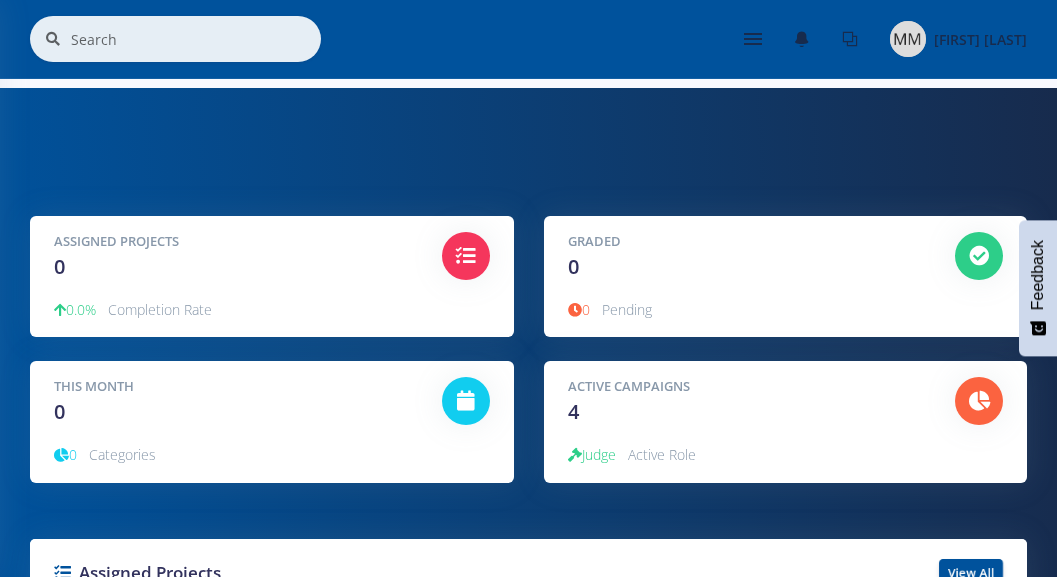 scroll, scrollTop: 0, scrollLeft: 0, axis: both 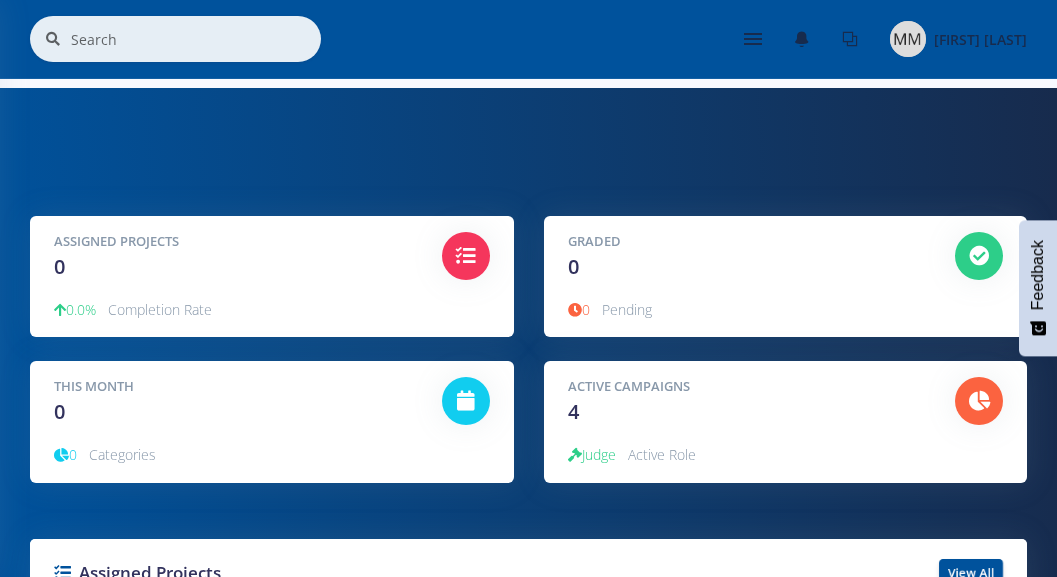 click on "4" at bounding box center [573, 411] 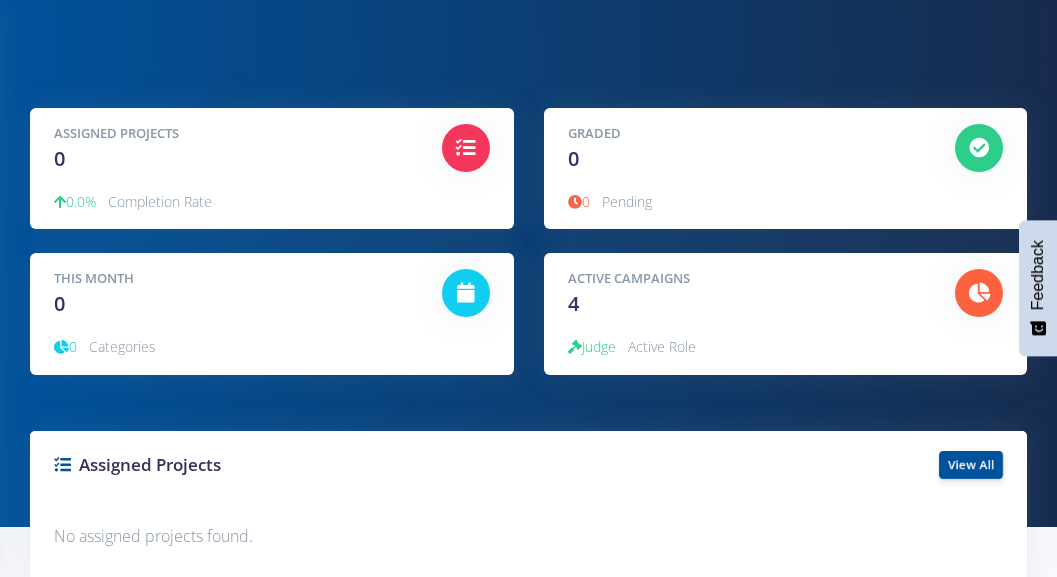 scroll, scrollTop: 104, scrollLeft: 0, axis: vertical 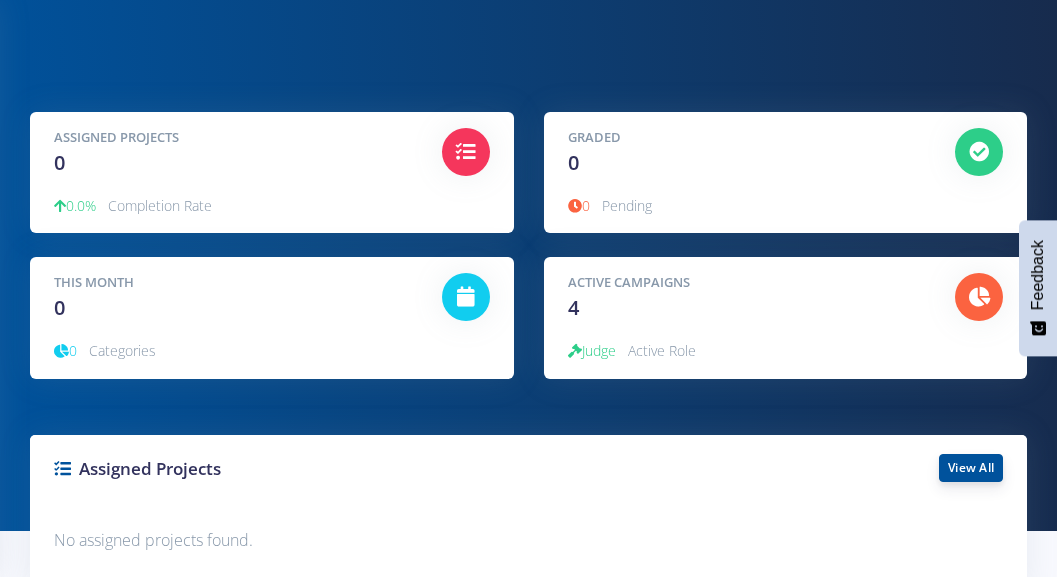 click on "View All" at bounding box center (971, 468) 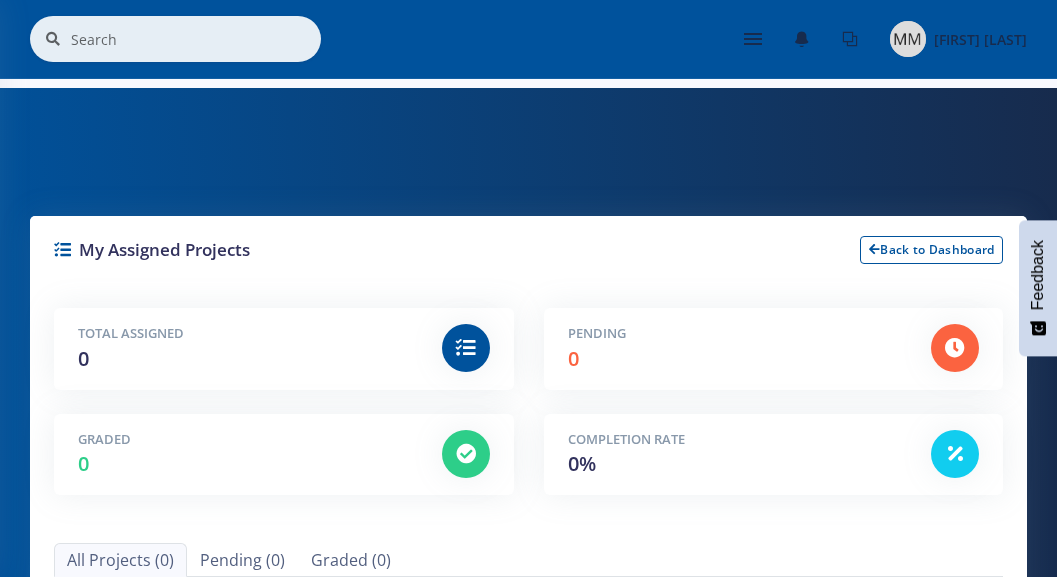 scroll, scrollTop: 0, scrollLeft: 0, axis: both 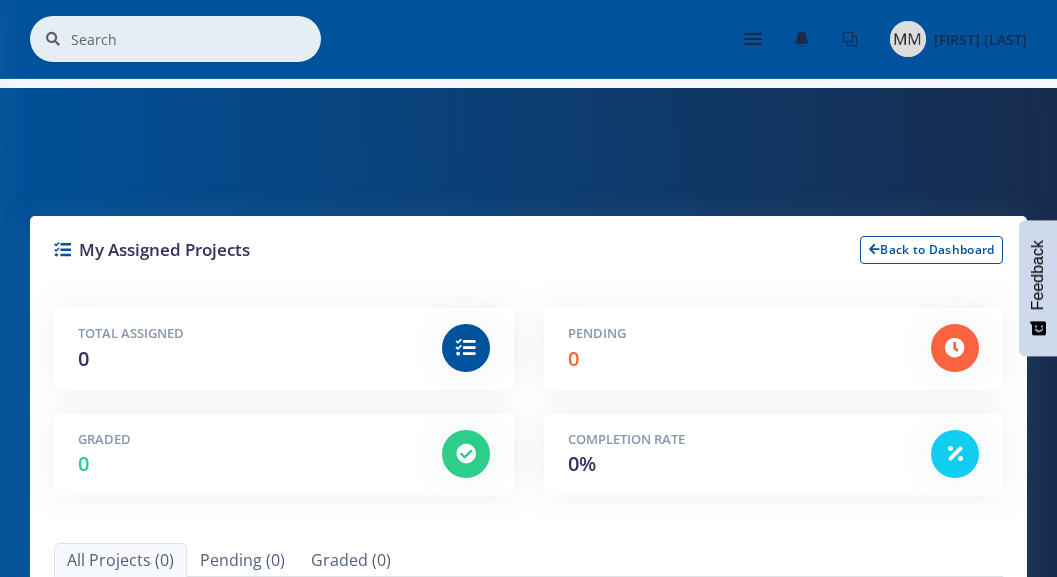 click at bounding box center [753, 39] 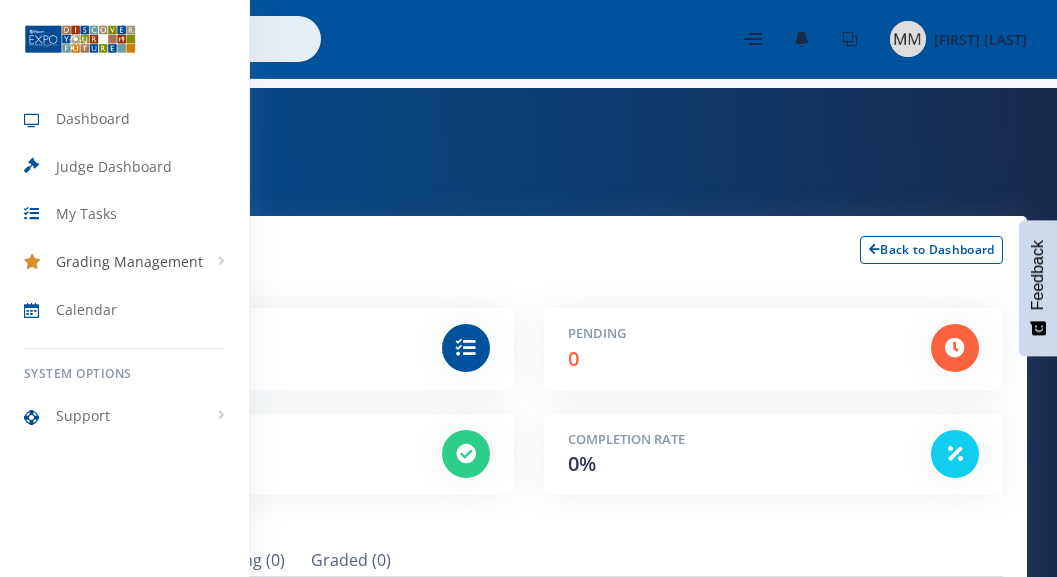 click on "Grading Management" at bounding box center [129, 261] 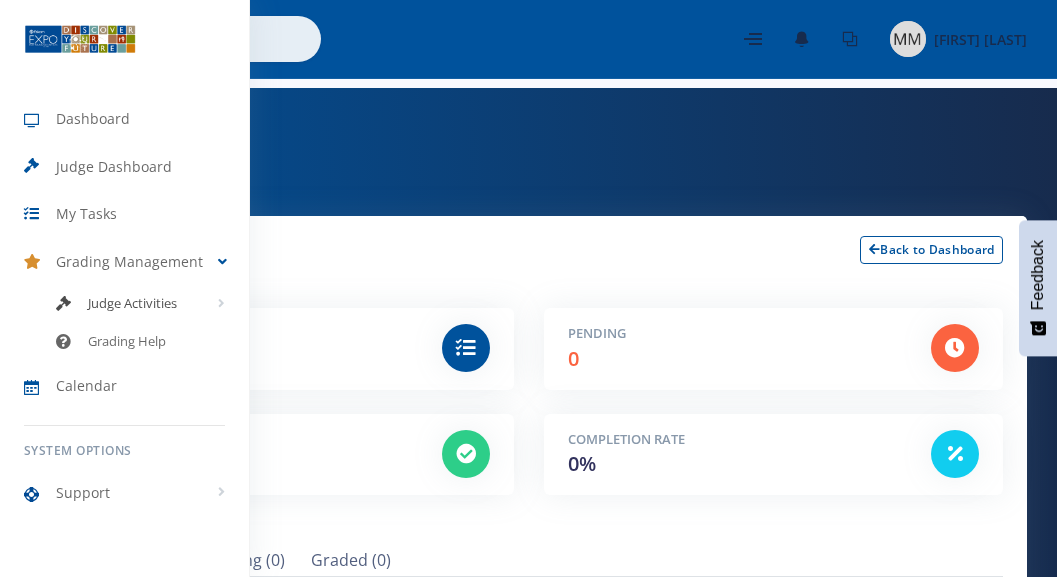 click on "Judge Activities" at bounding box center [124, 303] 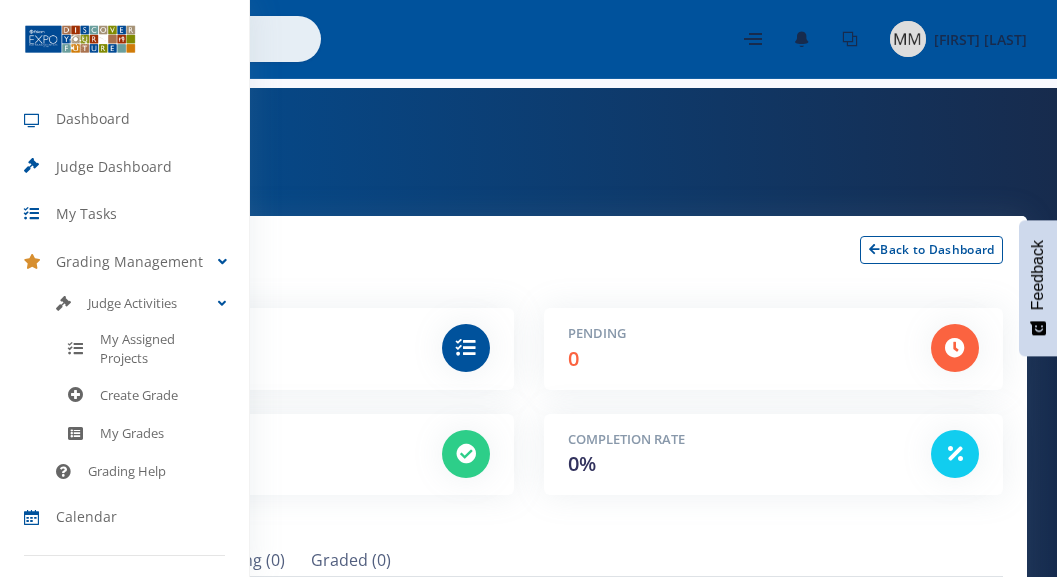 click at bounding box center (528, 288) 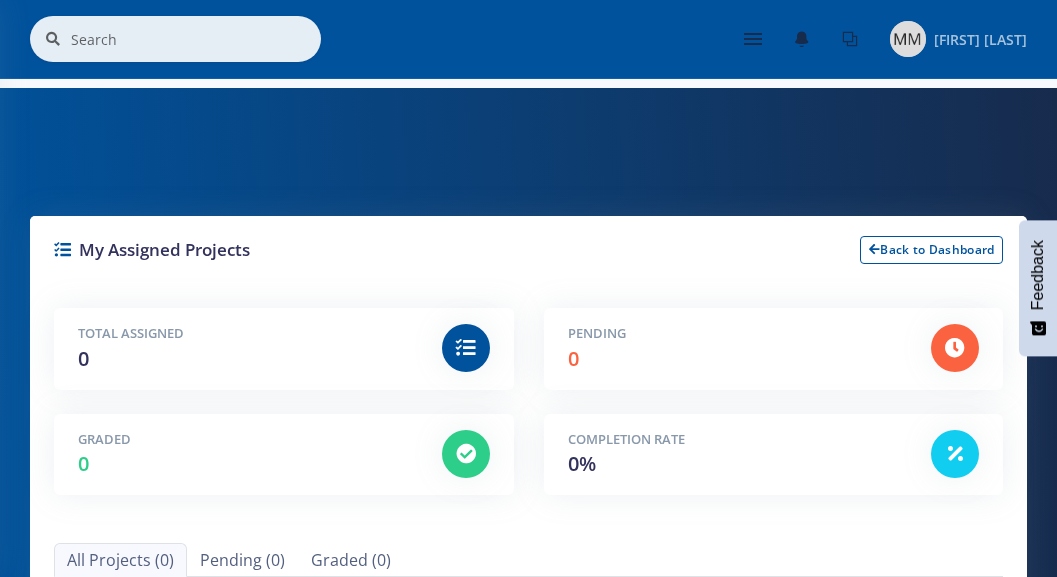 click on "Matamela Manenzhe" at bounding box center (980, 39) 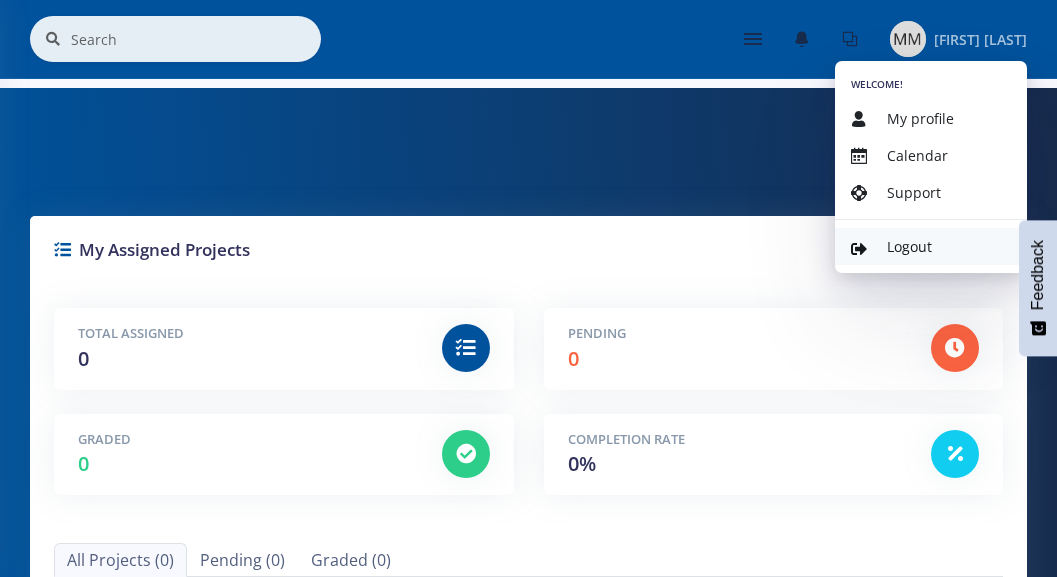 click on "Logout" at bounding box center [909, 246] 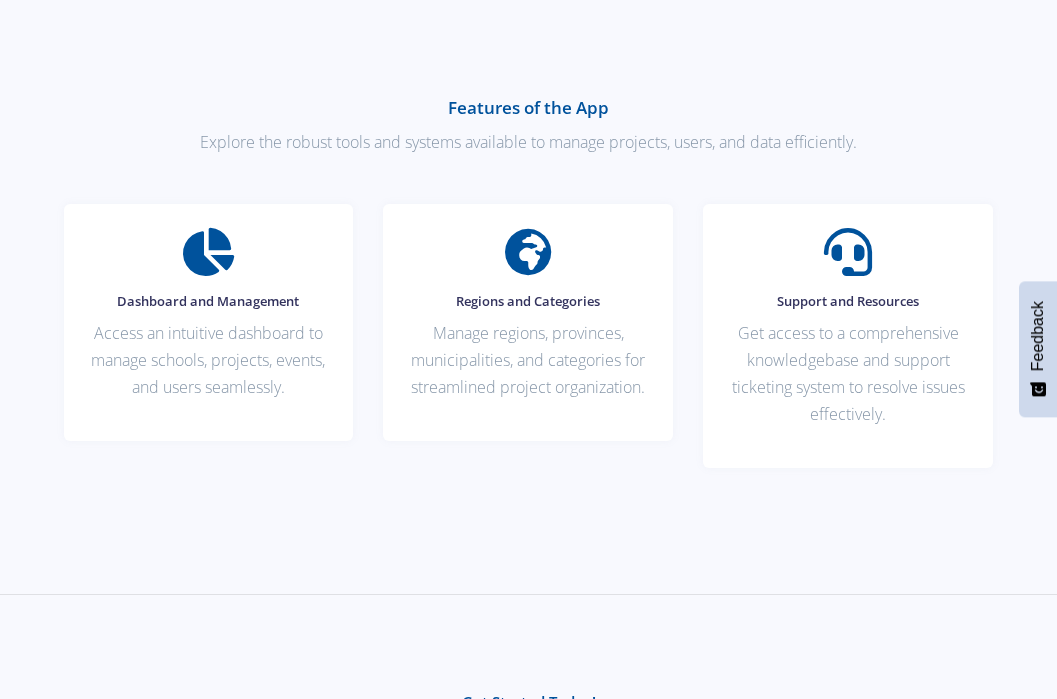 scroll, scrollTop: 1300, scrollLeft: 0, axis: vertical 